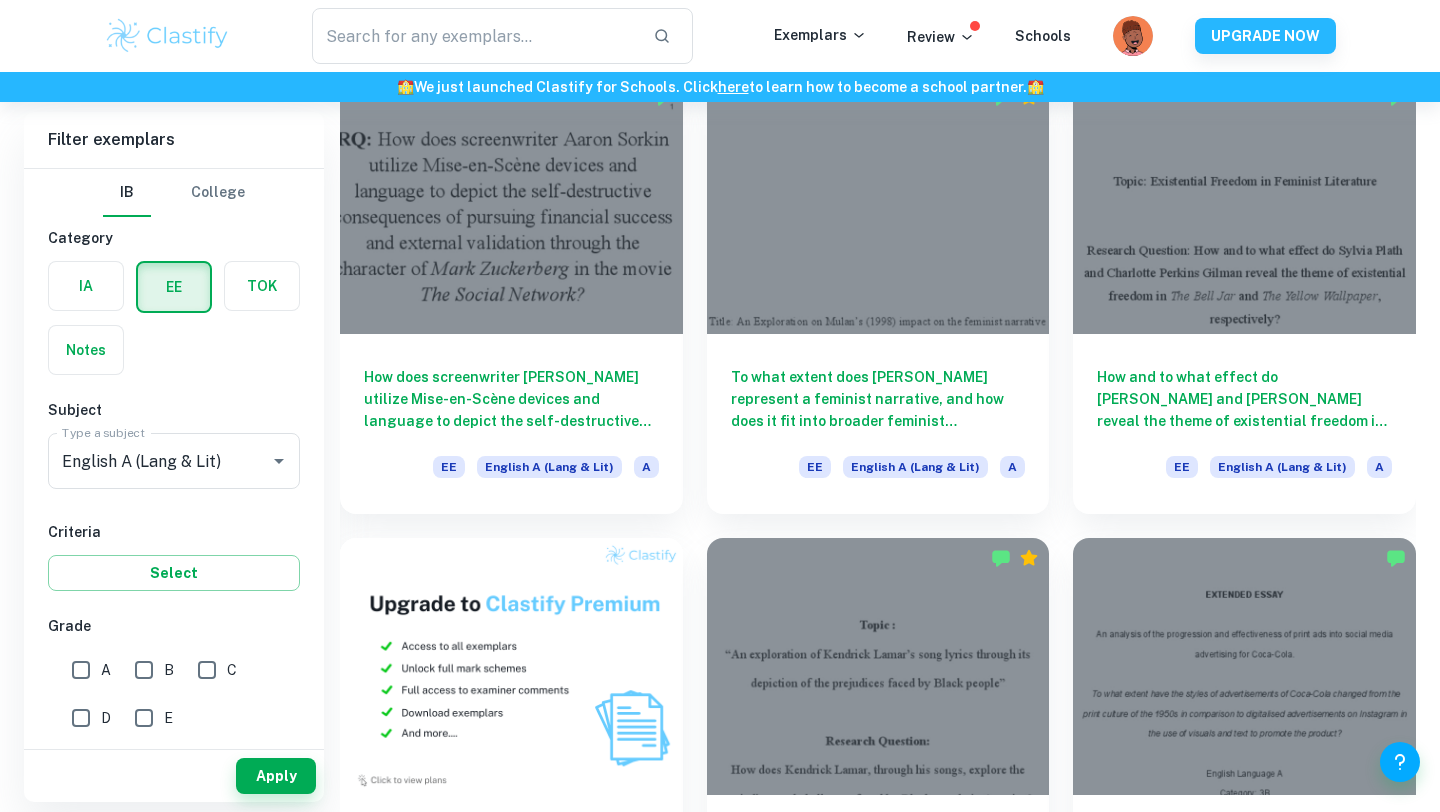 scroll, scrollTop: 641, scrollLeft: 0, axis: vertical 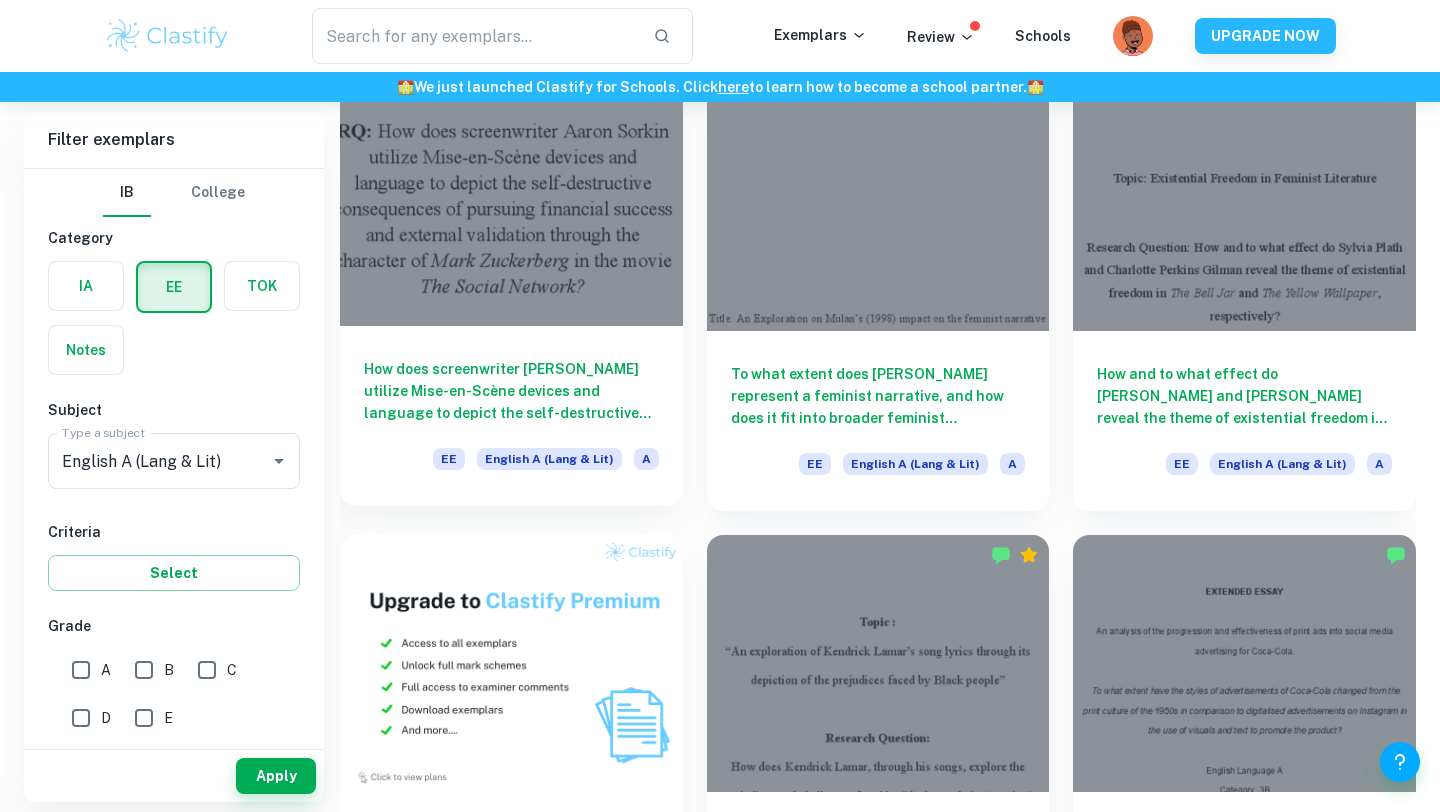 click at bounding box center (511, 197) 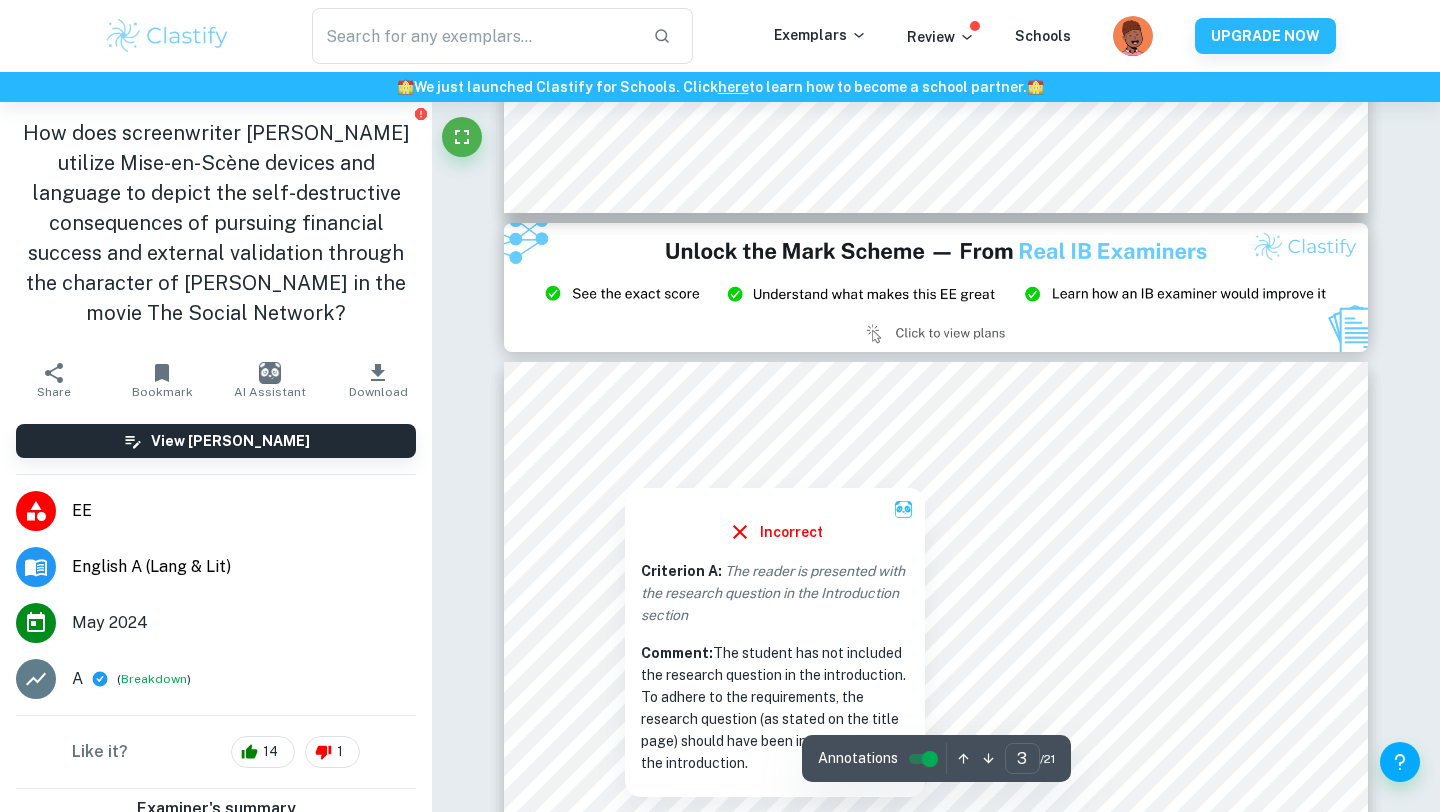 scroll, scrollTop: 2303, scrollLeft: 0, axis: vertical 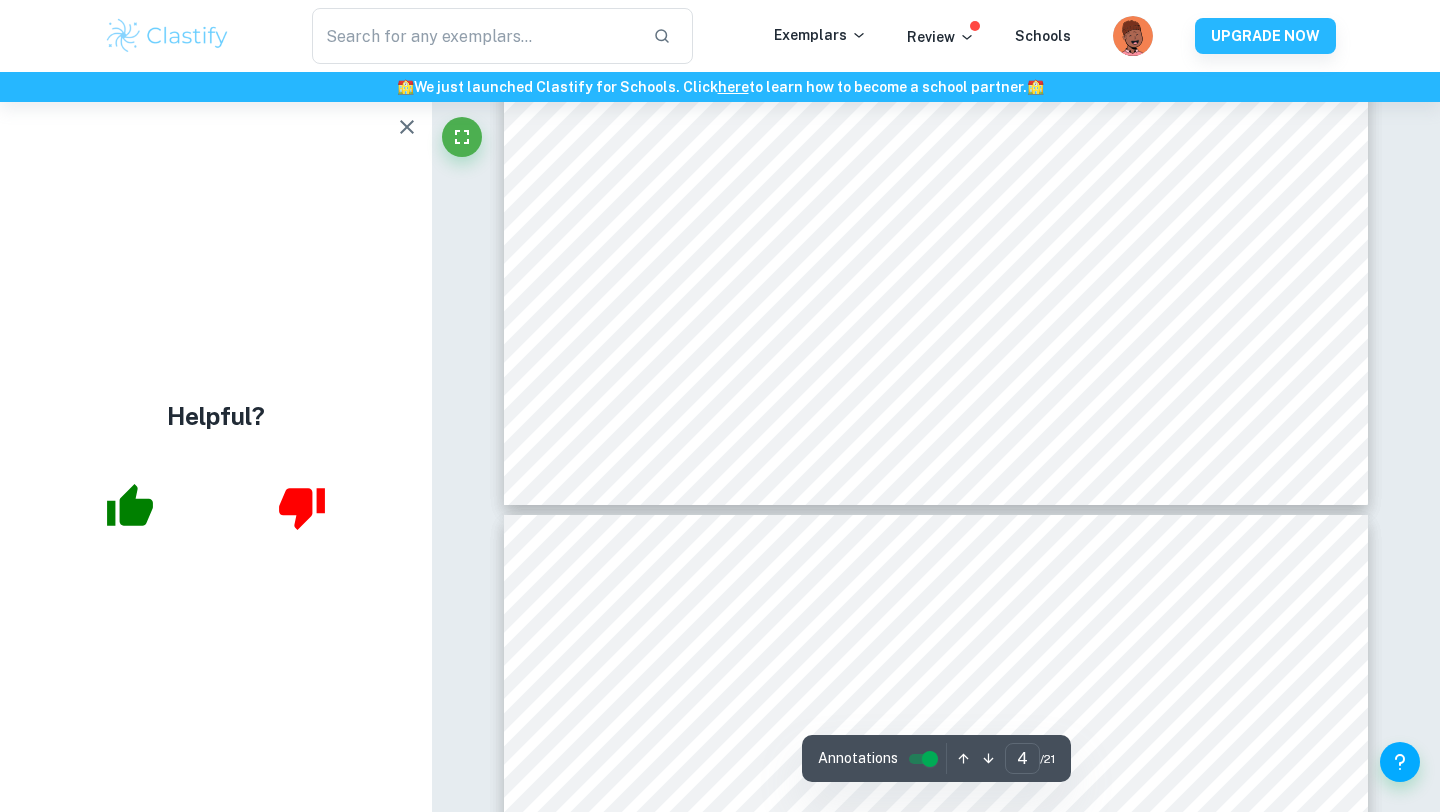 type on "3" 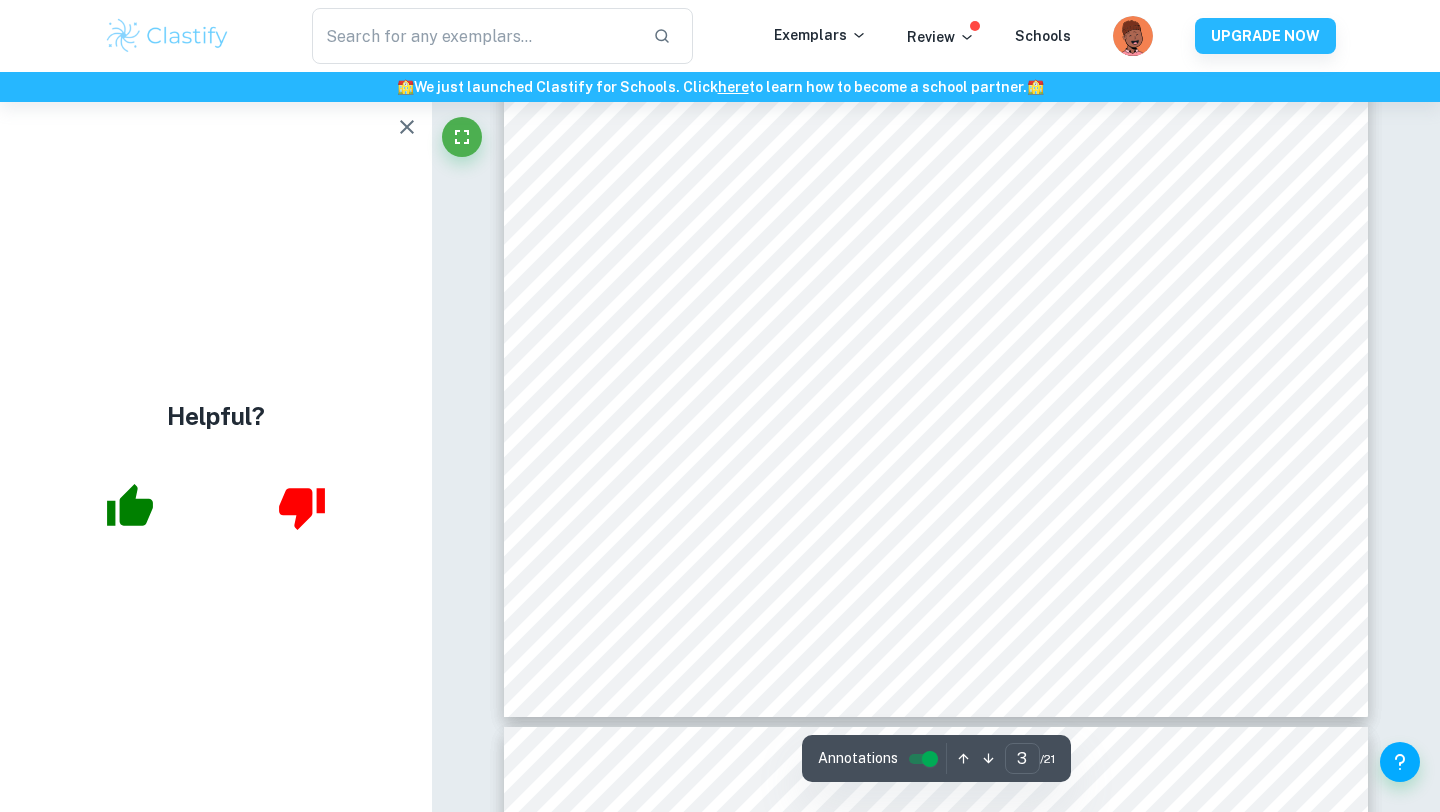 scroll, scrollTop: 2488, scrollLeft: 0, axis: vertical 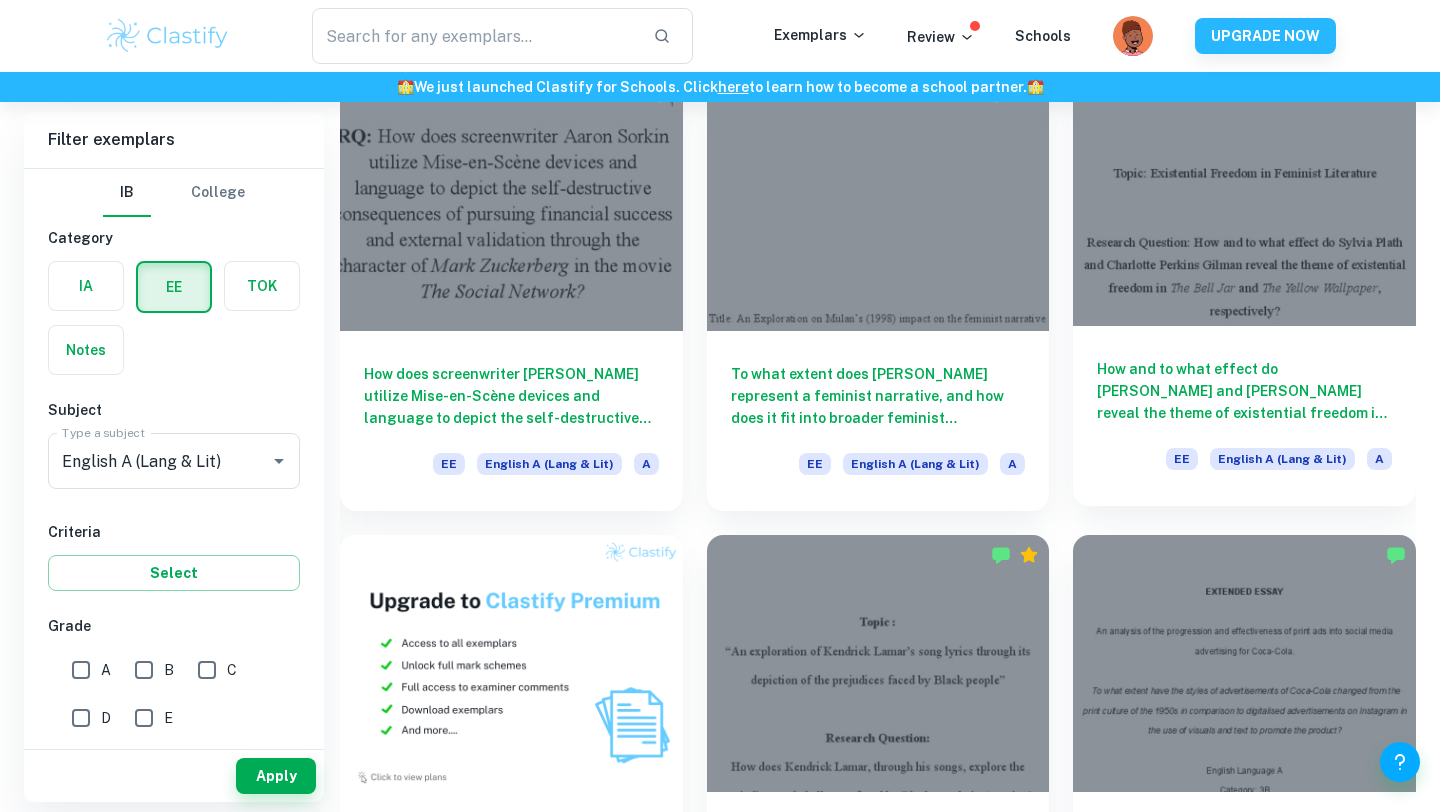 click on "How and to what effect do [PERSON_NAME] and [PERSON_NAME] reveal the theme of existential freedom in The Bell Jar and The Yellow Wallpaper, respectively?" at bounding box center [1244, 391] 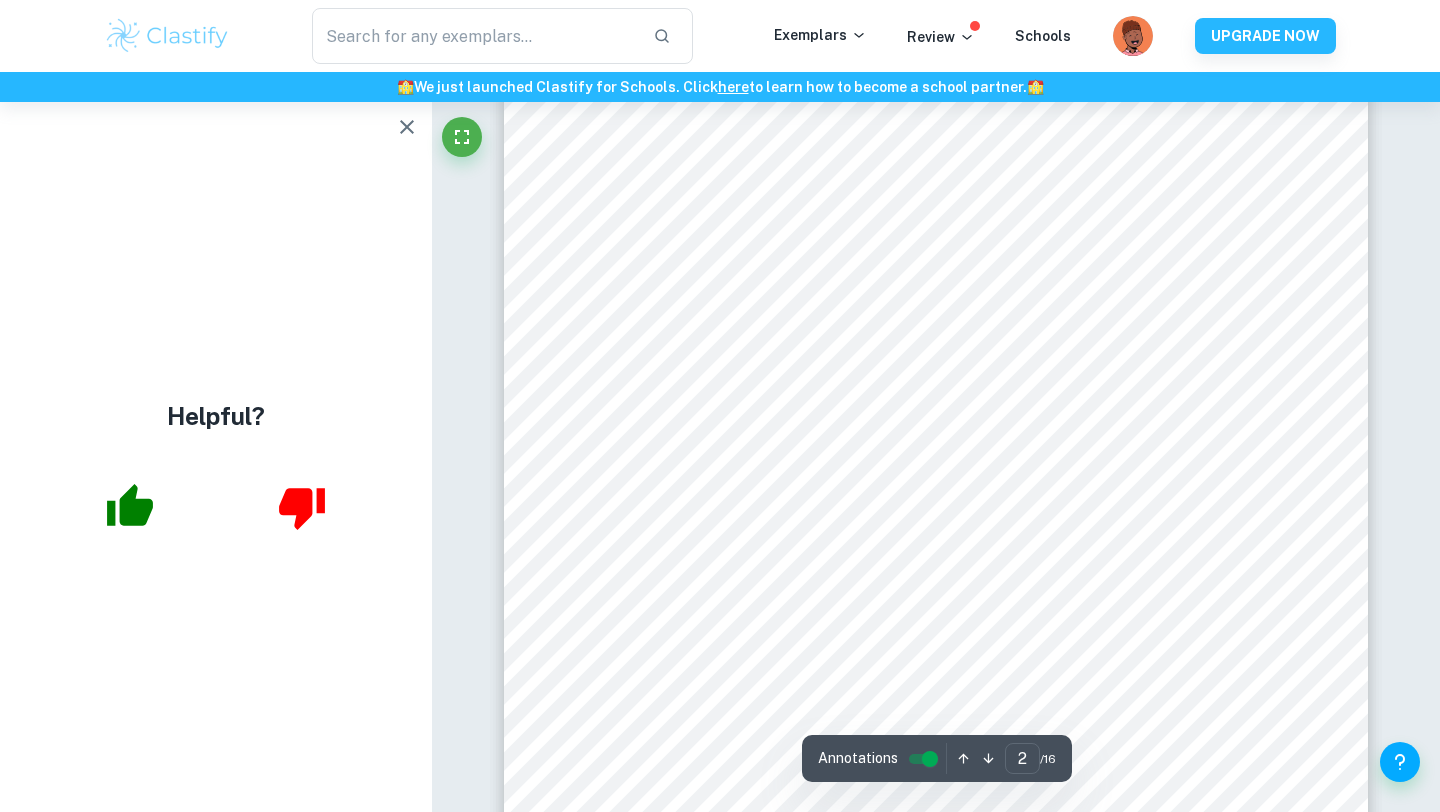 scroll, scrollTop: 1284, scrollLeft: 0, axis: vertical 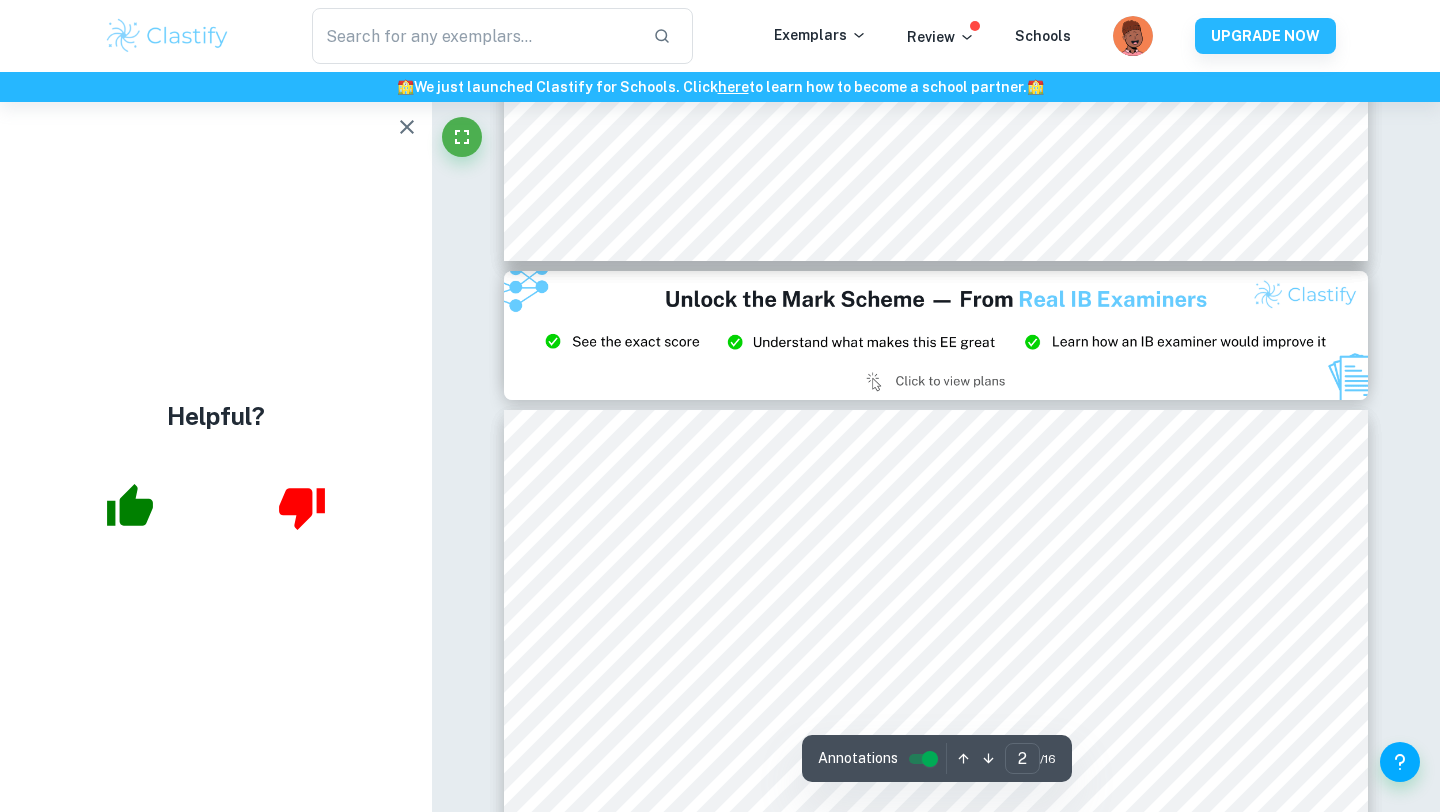 type on "3" 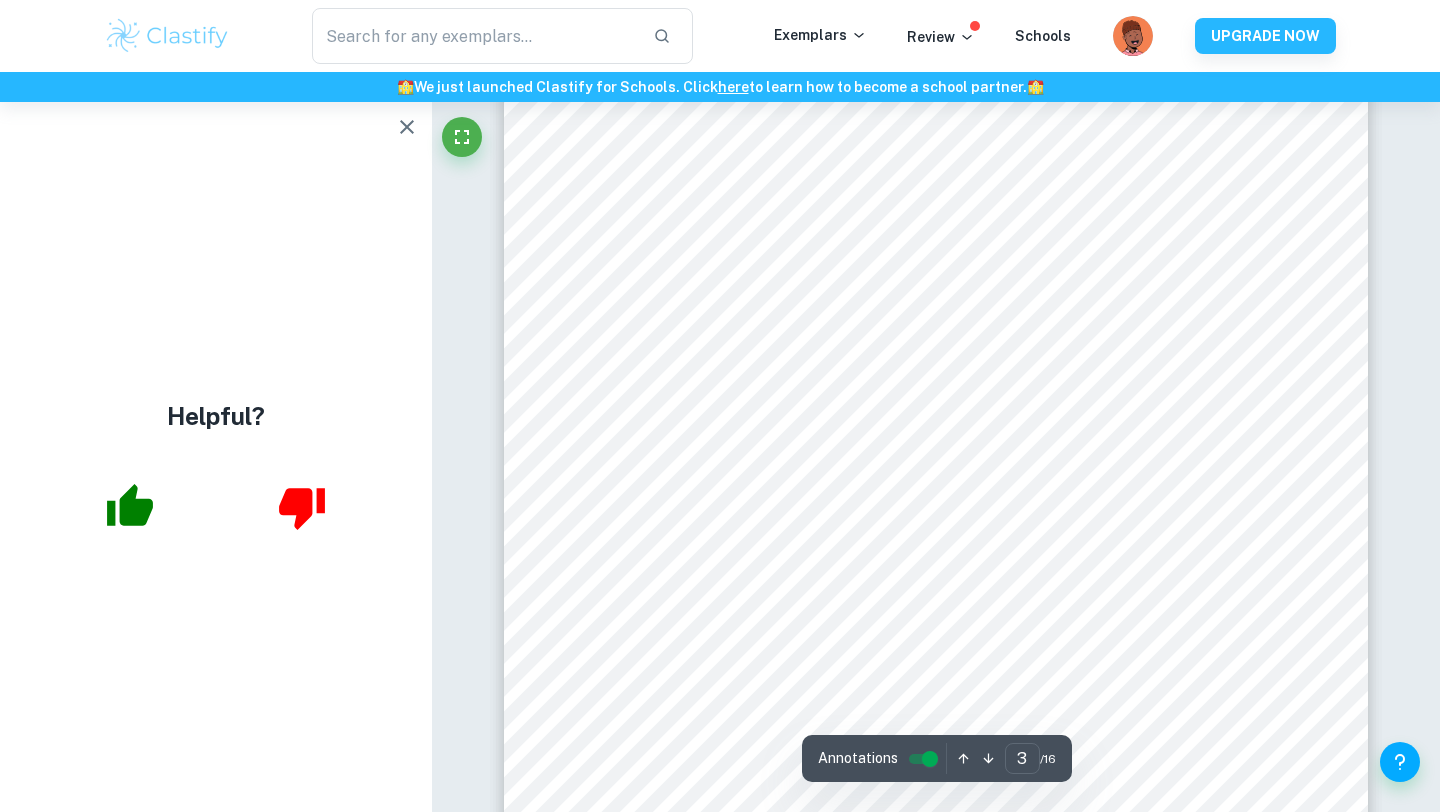 scroll, scrollTop: 2740, scrollLeft: 0, axis: vertical 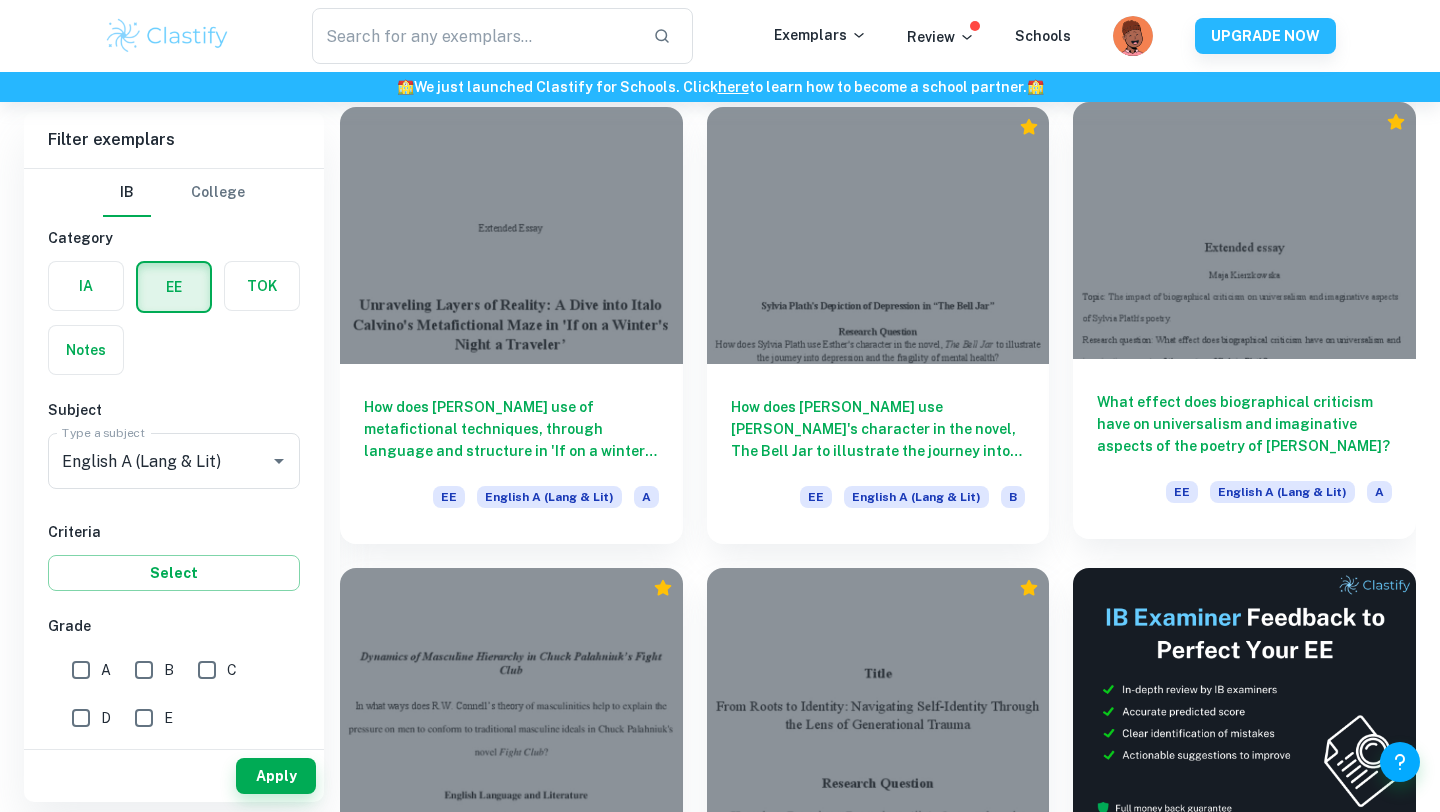 click at bounding box center [1244, 230] 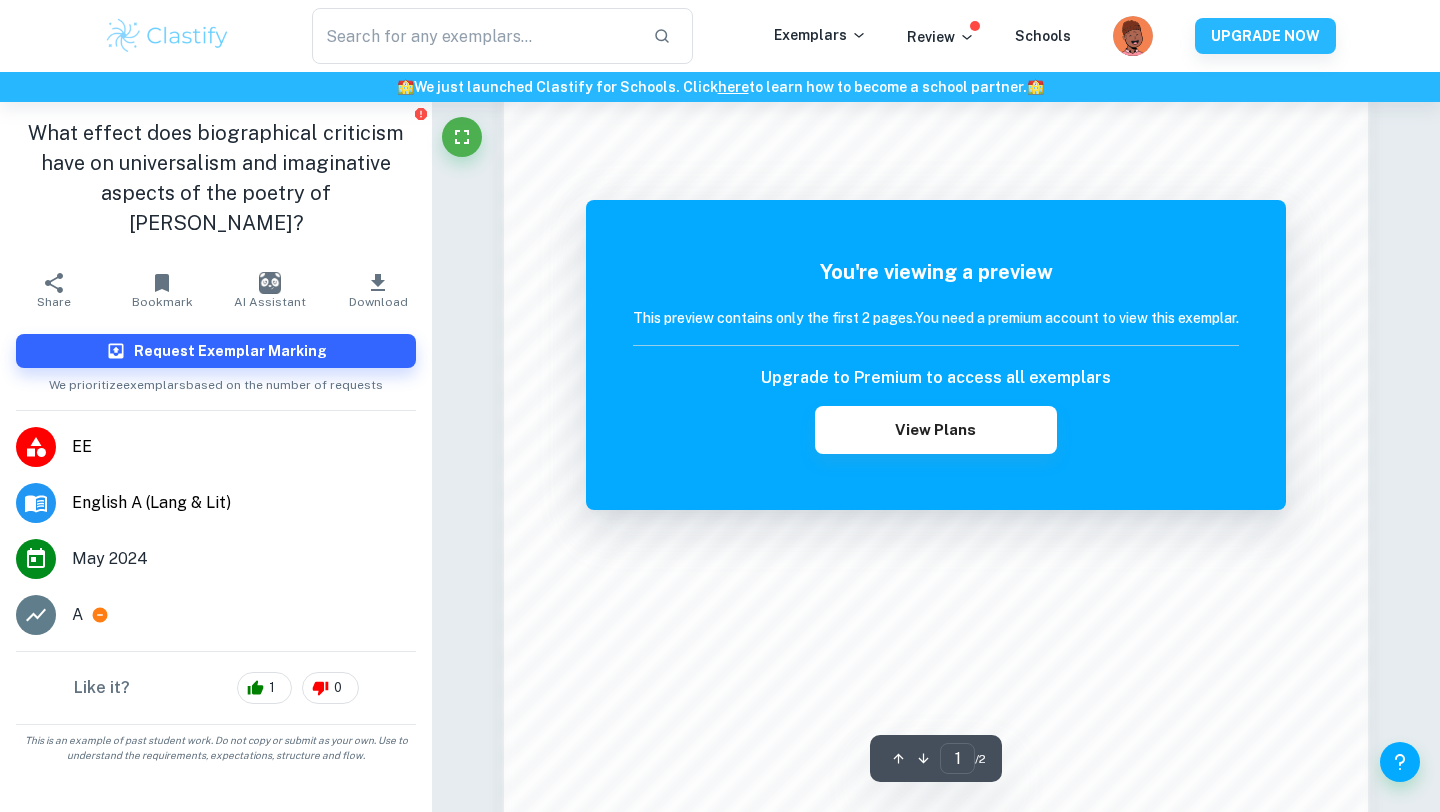 scroll, scrollTop: 1898, scrollLeft: 0, axis: vertical 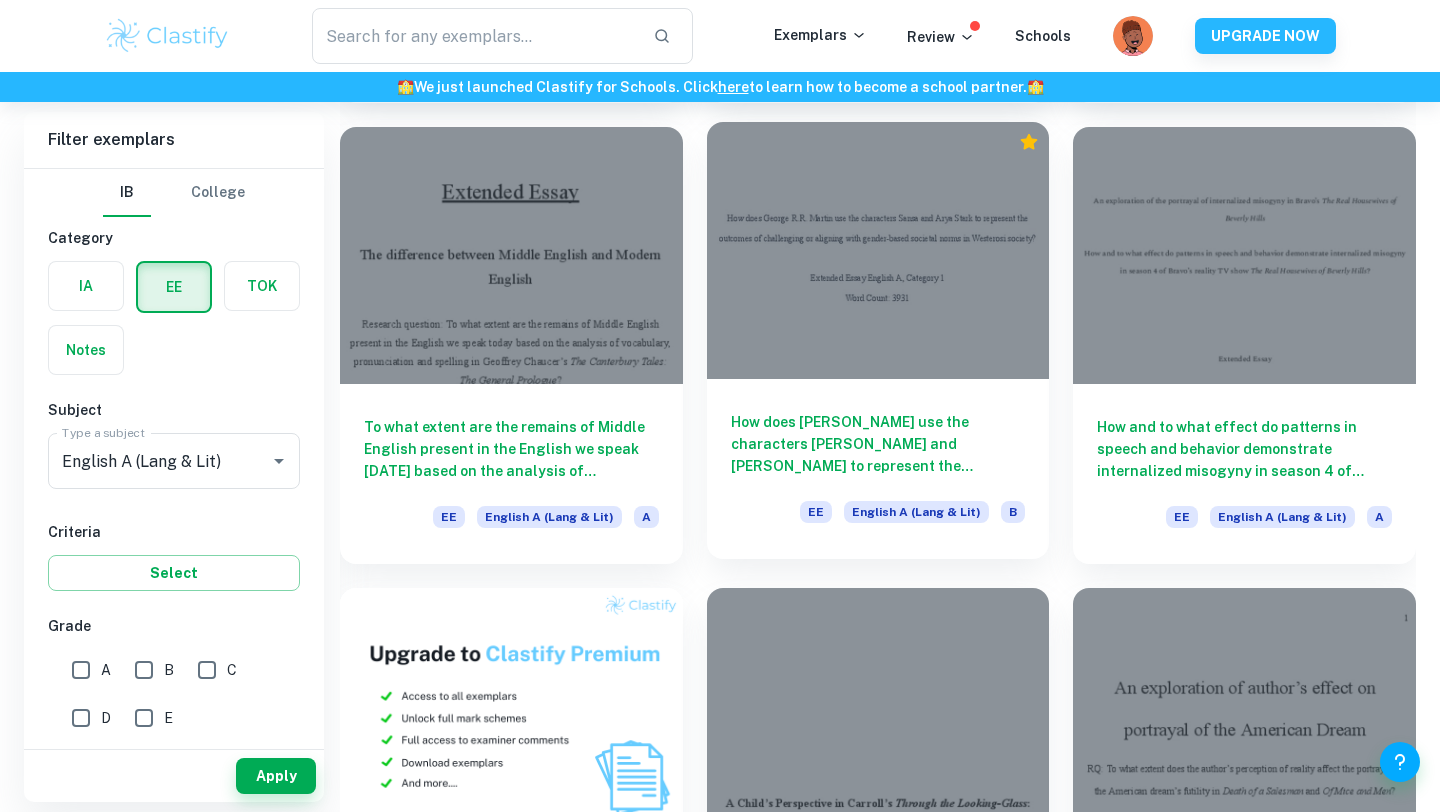 click on "How does [PERSON_NAME] use the characters [PERSON_NAME] and [PERSON_NAME] to represent the outcomes of challenging or aligning with gender-based societal norms in Westerosi society? EE English A ([PERSON_NAME] & Lit) B" at bounding box center (878, 469) 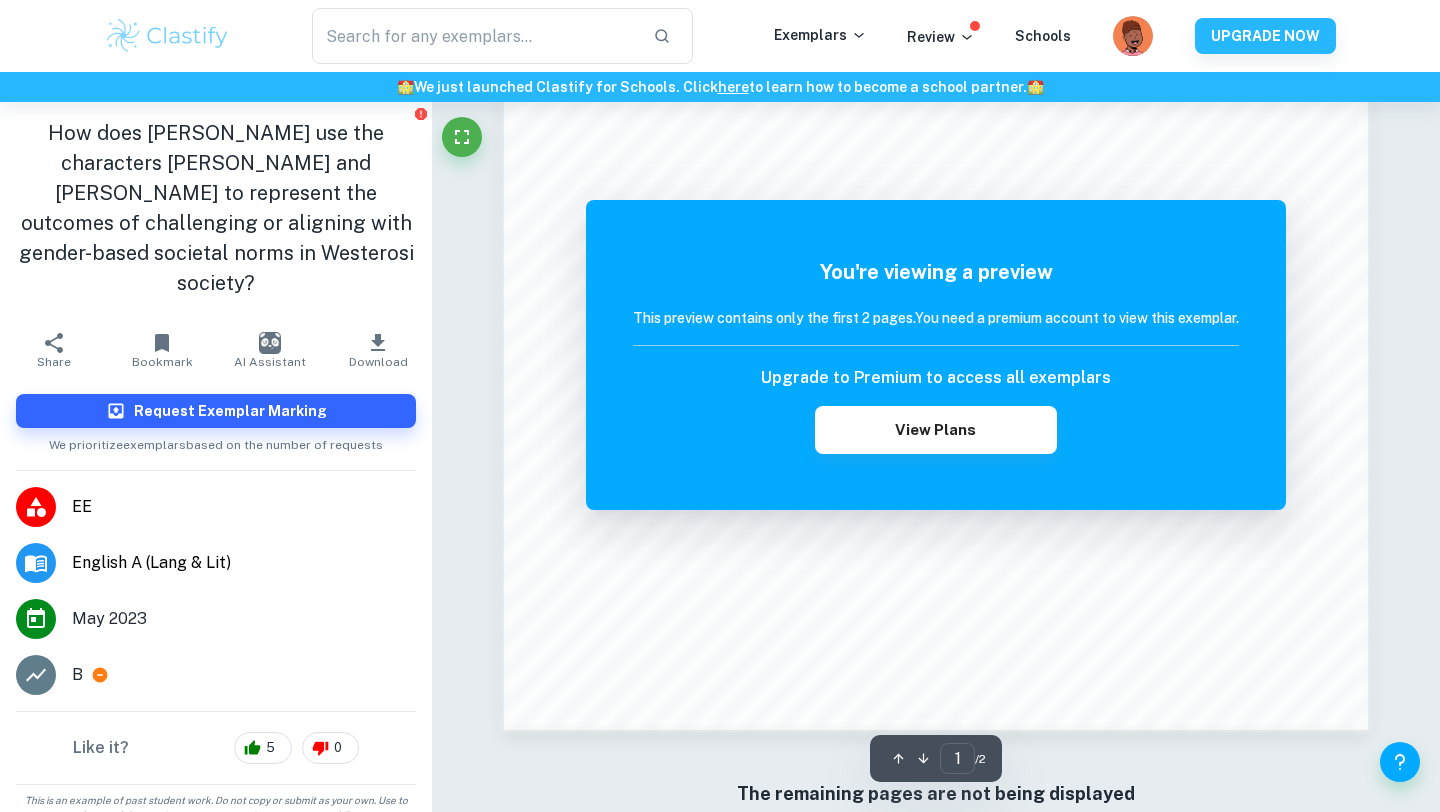 scroll, scrollTop: 1898, scrollLeft: 0, axis: vertical 